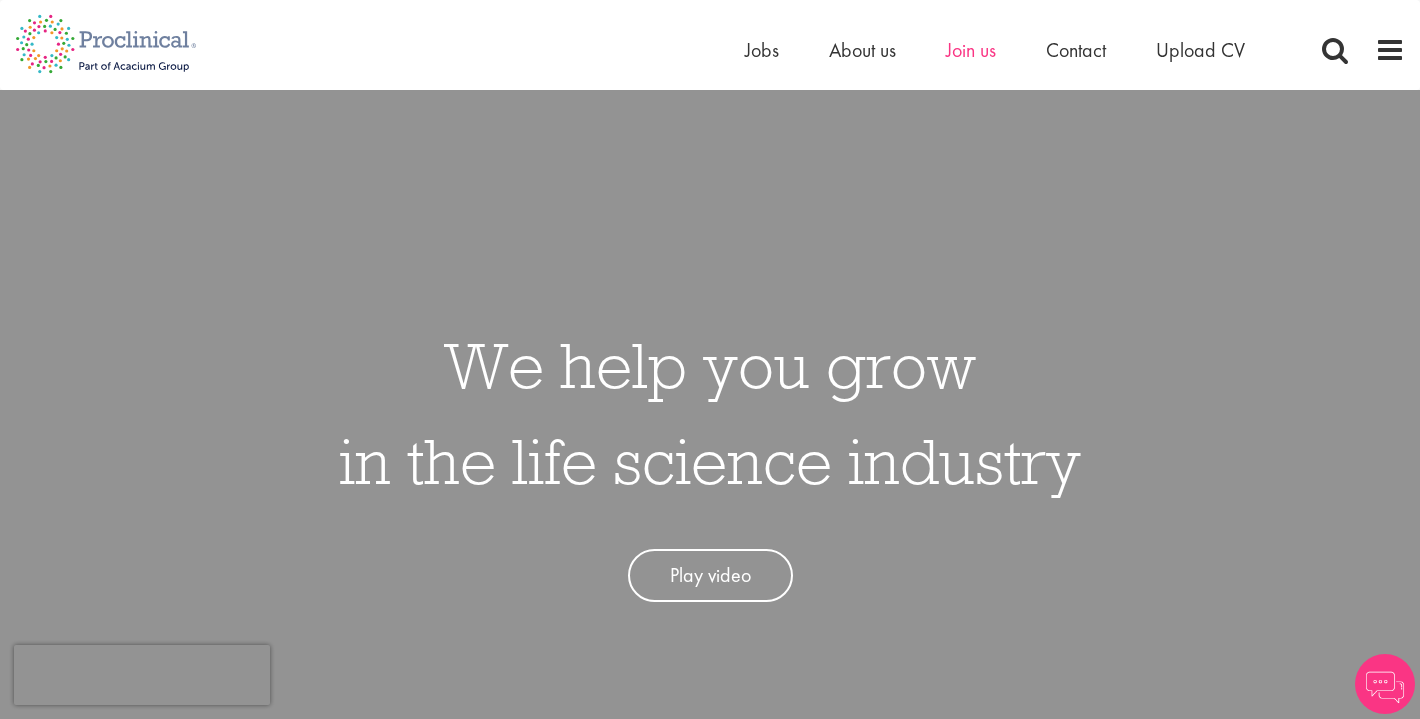 scroll, scrollTop: 0, scrollLeft: 0, axis: both 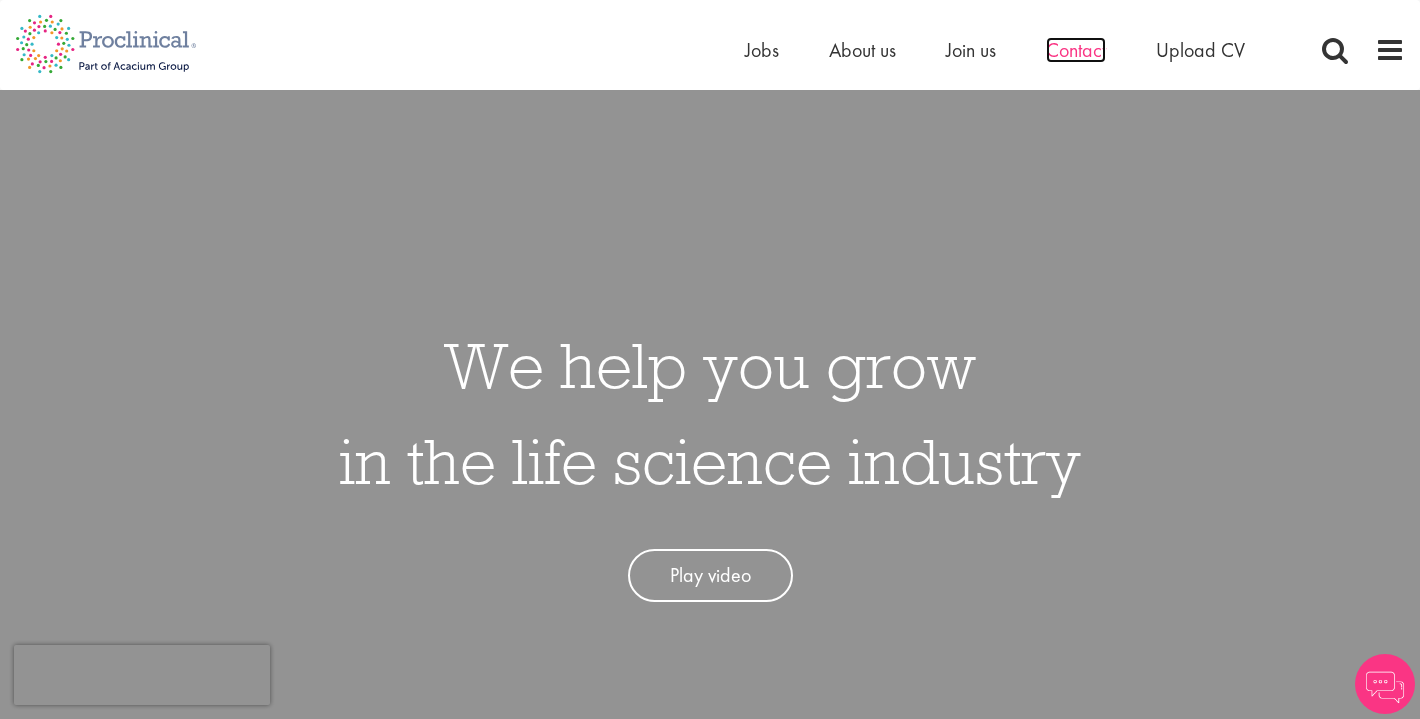 click on "Contact" at bounding box center [1076, 50] 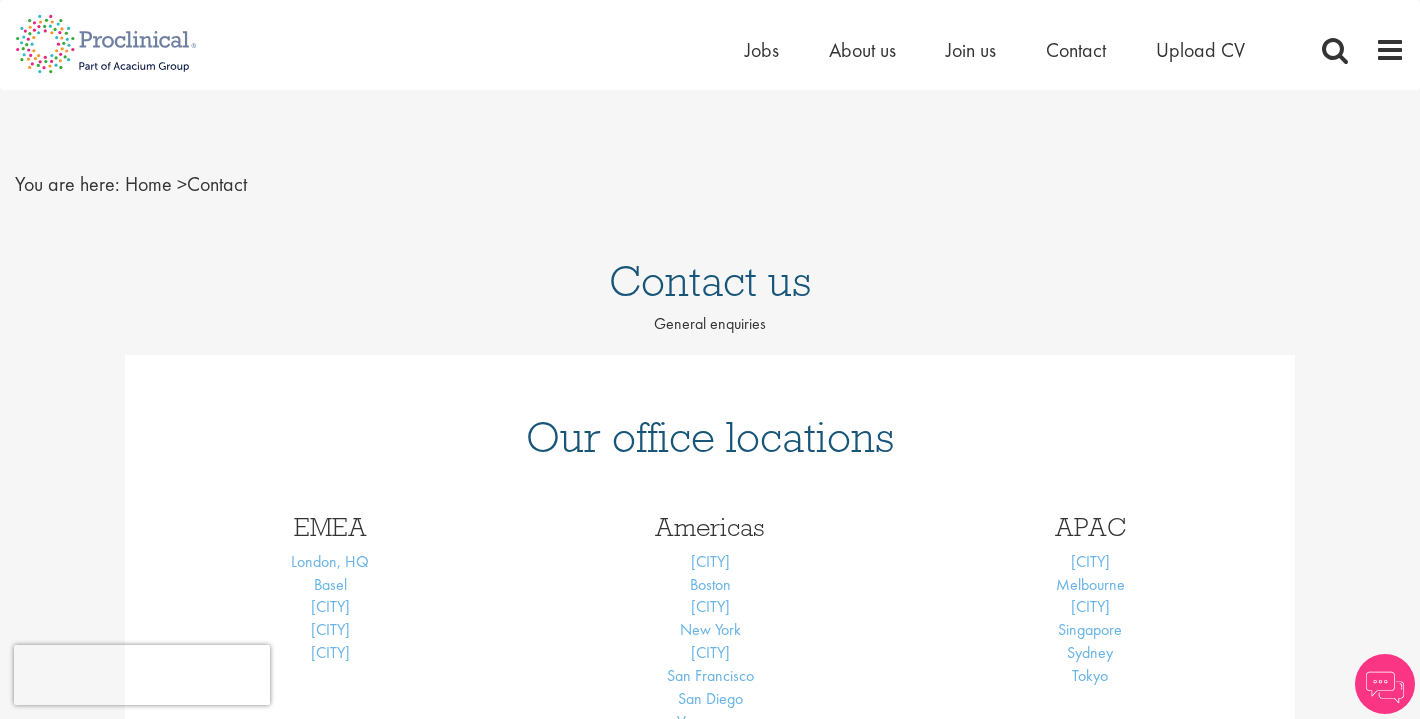 scroll, scrollTop: 0, scrollLeft: 0, axis: both 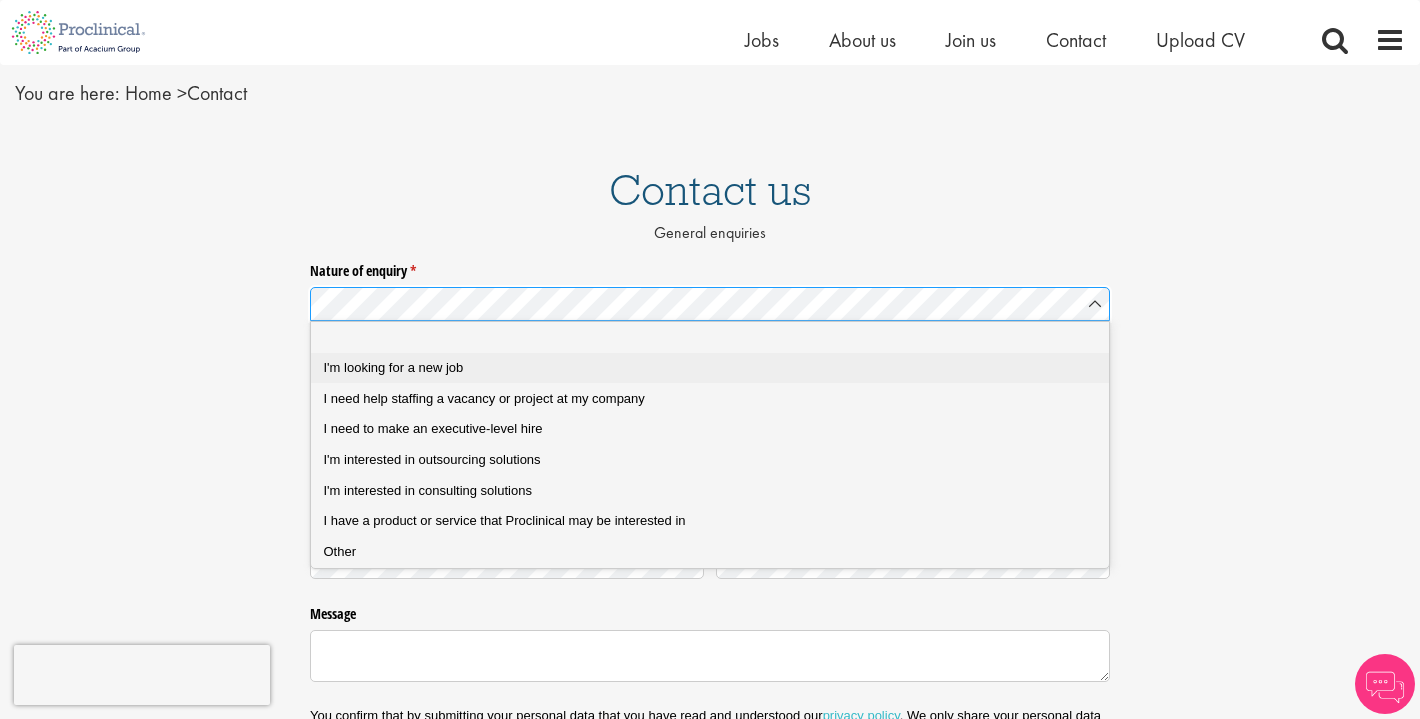 click on "I'm looking for a new job" at bounding box center (710, 368) 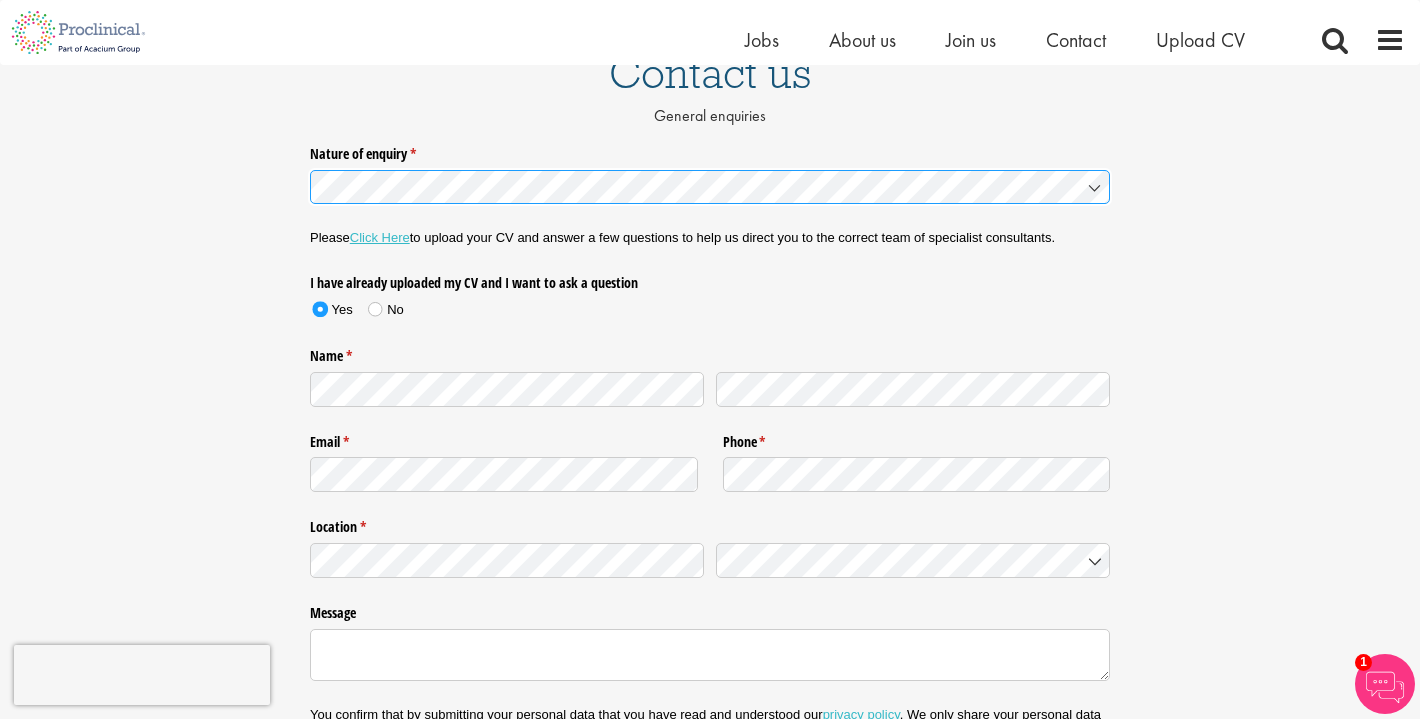 scroll, scrollTop: 184, scrollLeft: 0, axis: vertical 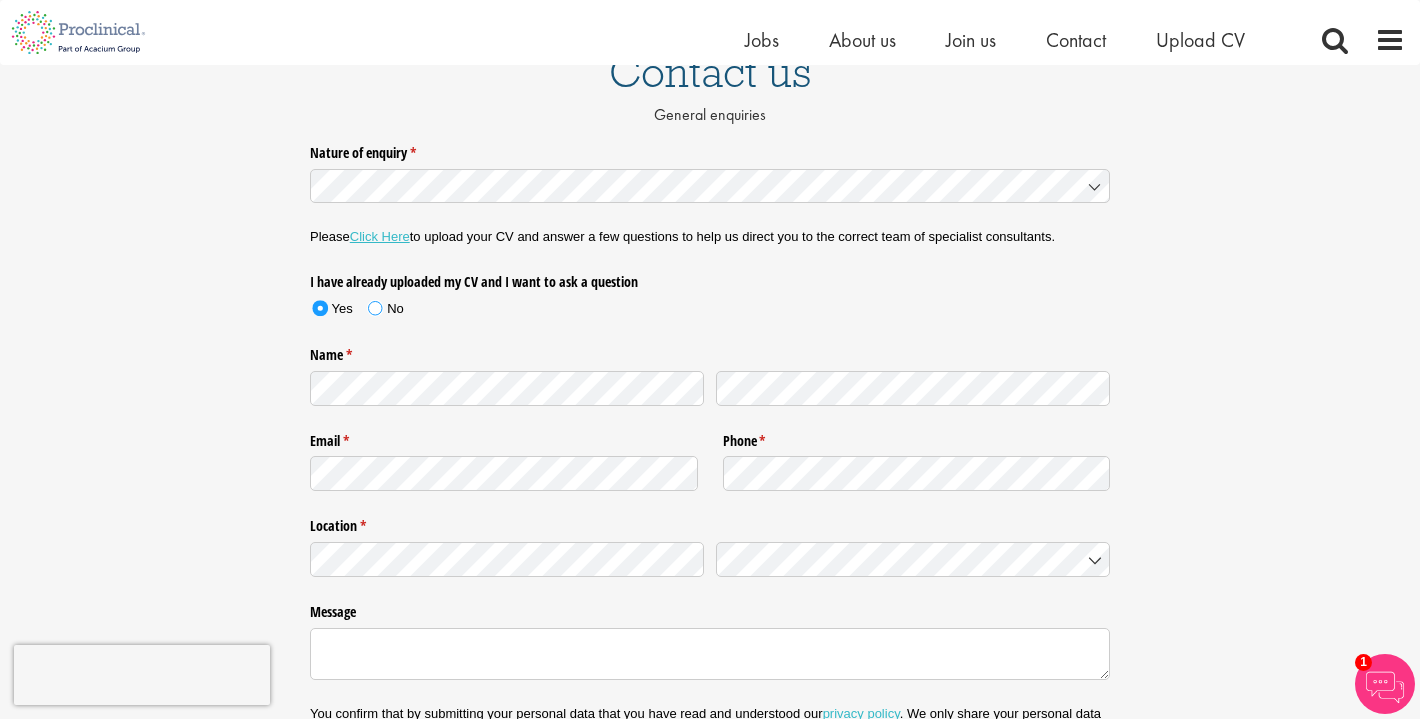 click at bounding box center [375, 308] 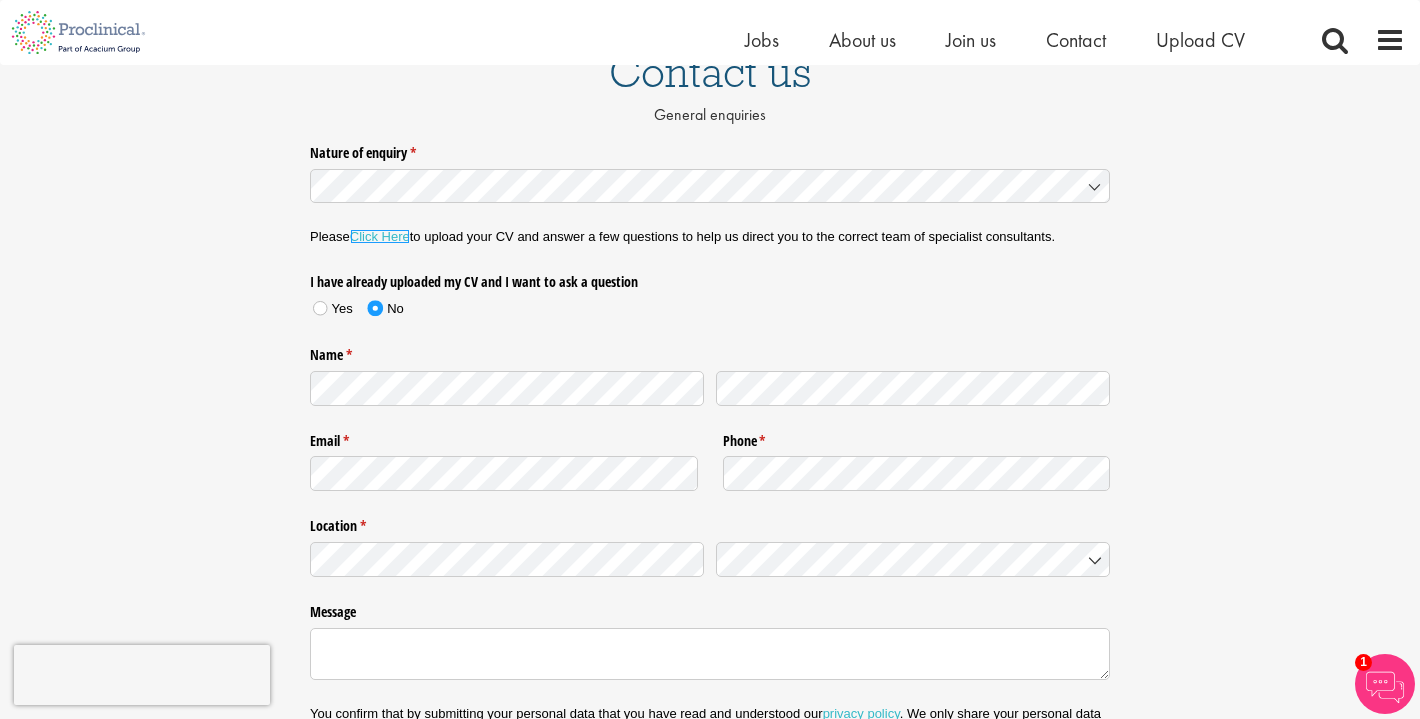 click on "Click Here" at bounding box center [380, 236] 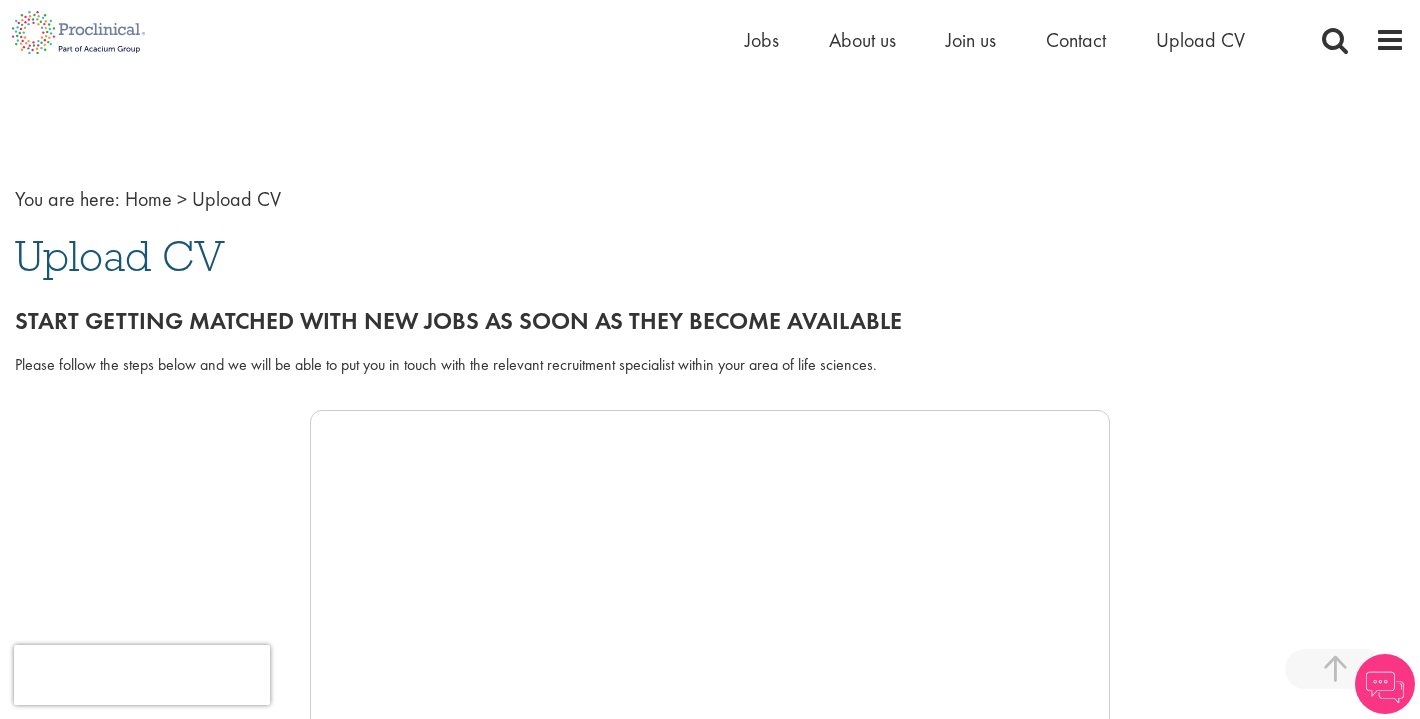 scroll, scrollTop: 375, scrollLeft: 0, axis: vertical 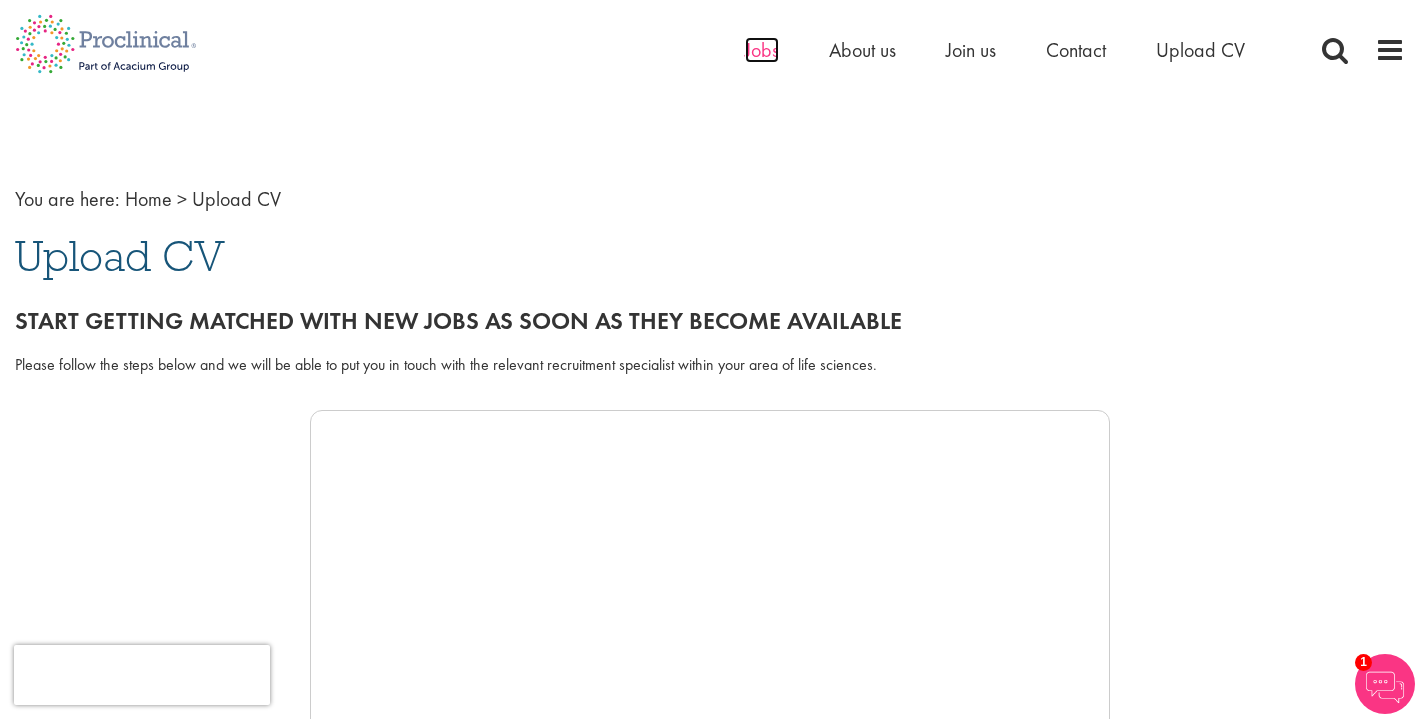 click on "Jobs" at bounding box center [762, 50] 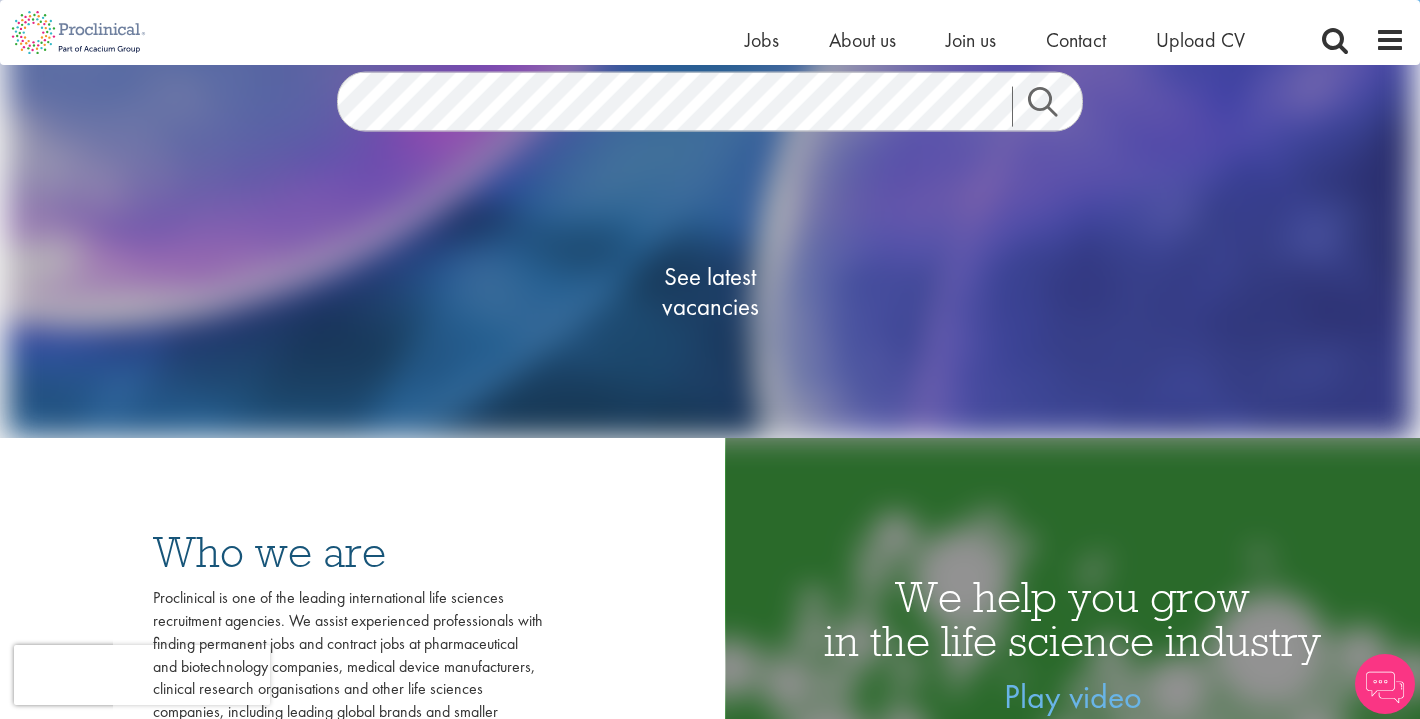 scroll, scrollTop: 0, scrollLeft: 0, axis: both 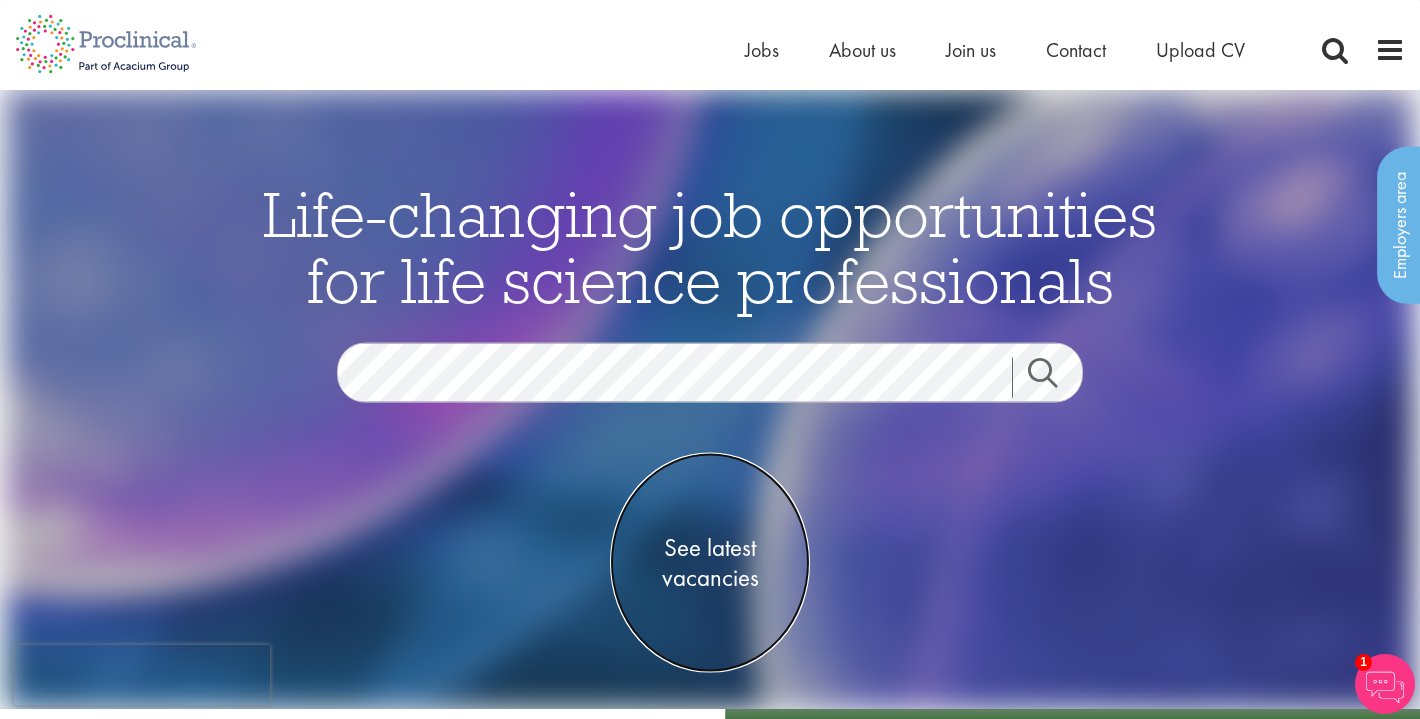 click on "See latest  vacancies" at bounding box center (710, 563) 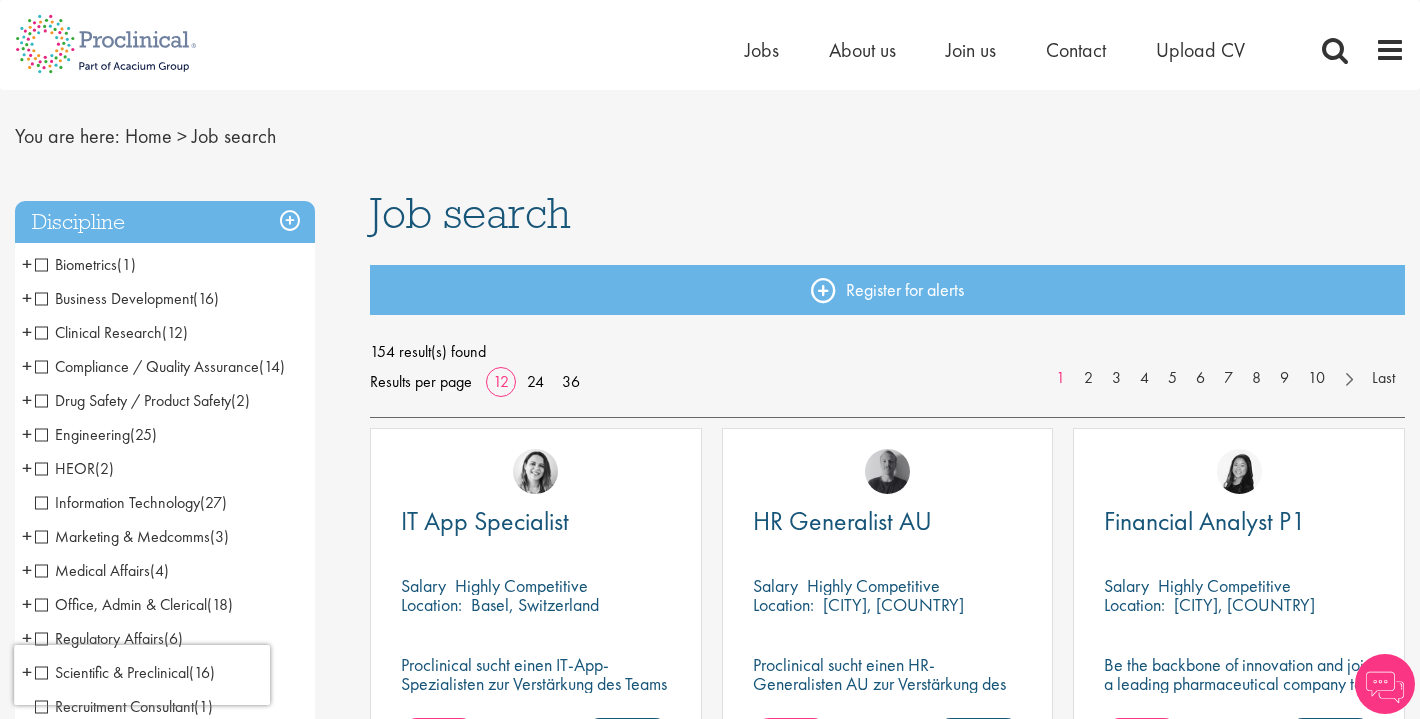 scroll, scrollTop: 0, scrollLeft: 0, axis: both 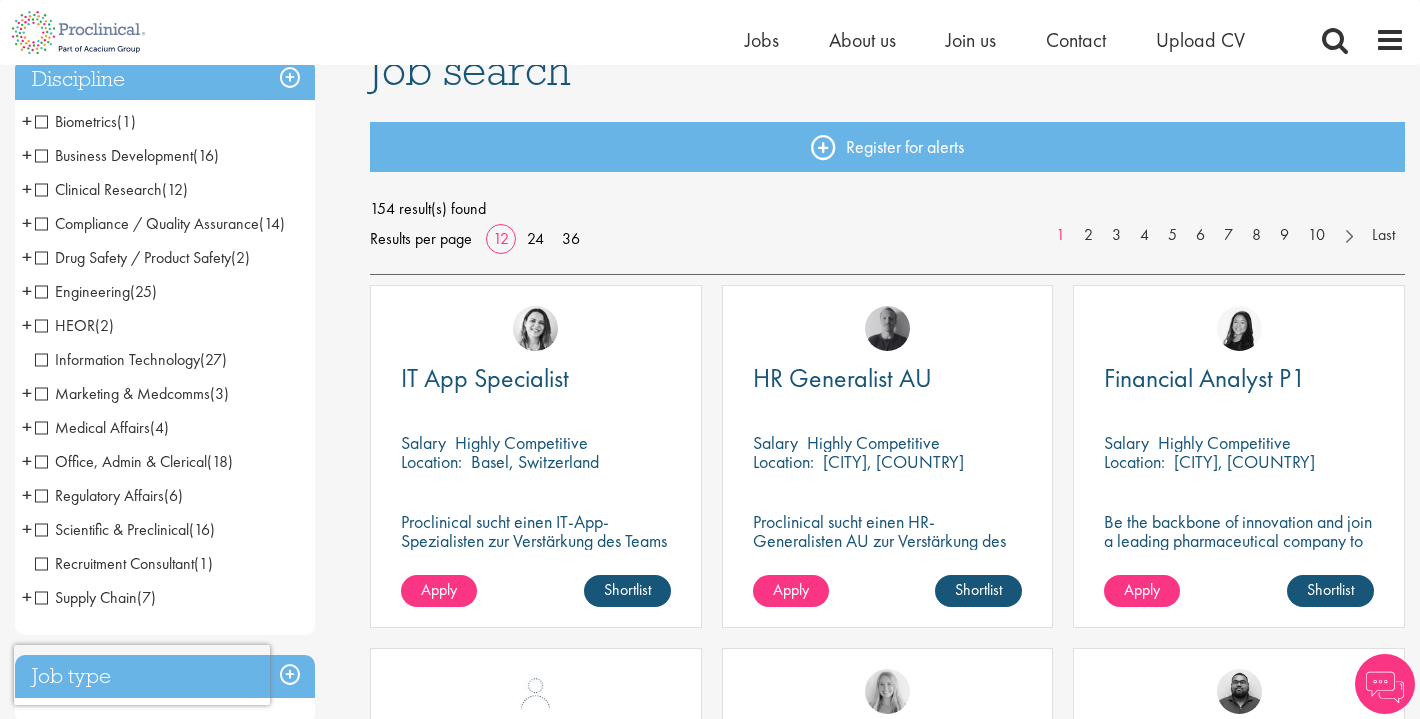 click on "Clinical Research" at bounding box center [98, 189] 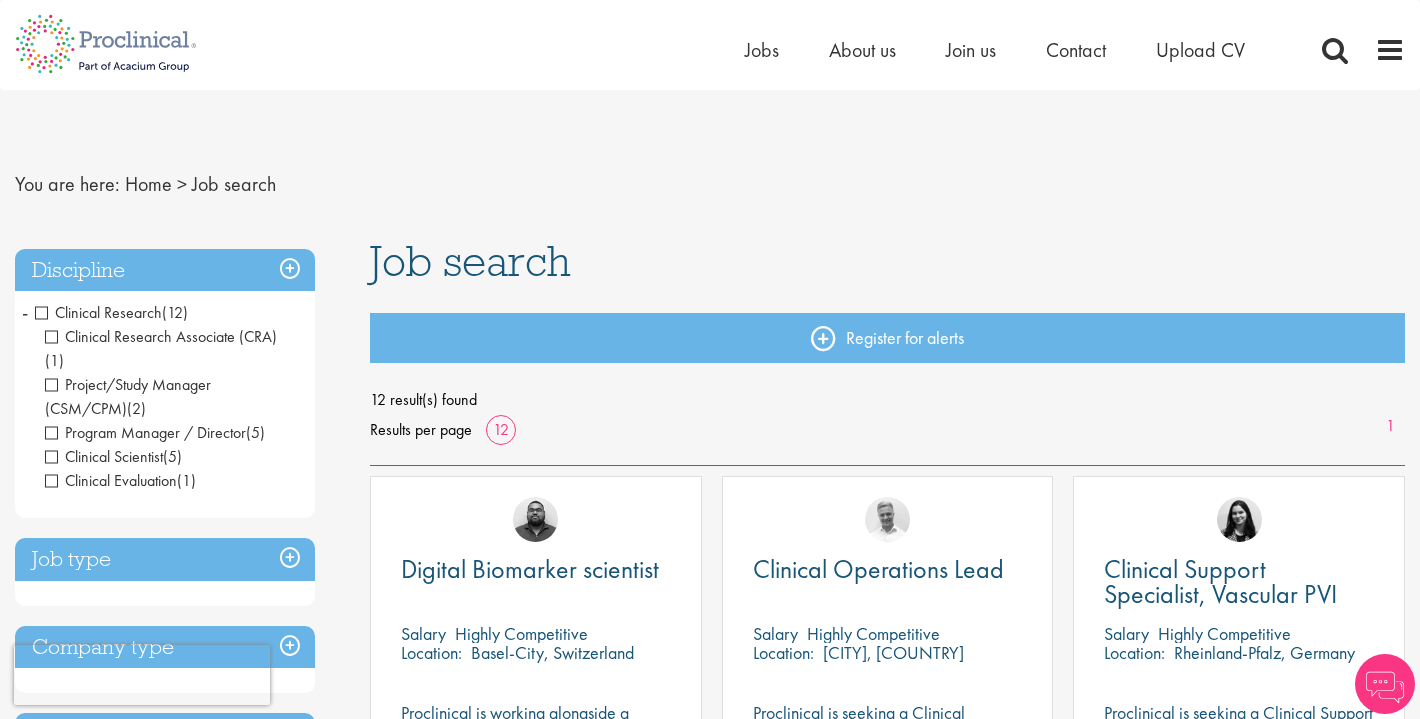 scroll, scrollTop: 0, scrollLeft: 0, axis: both 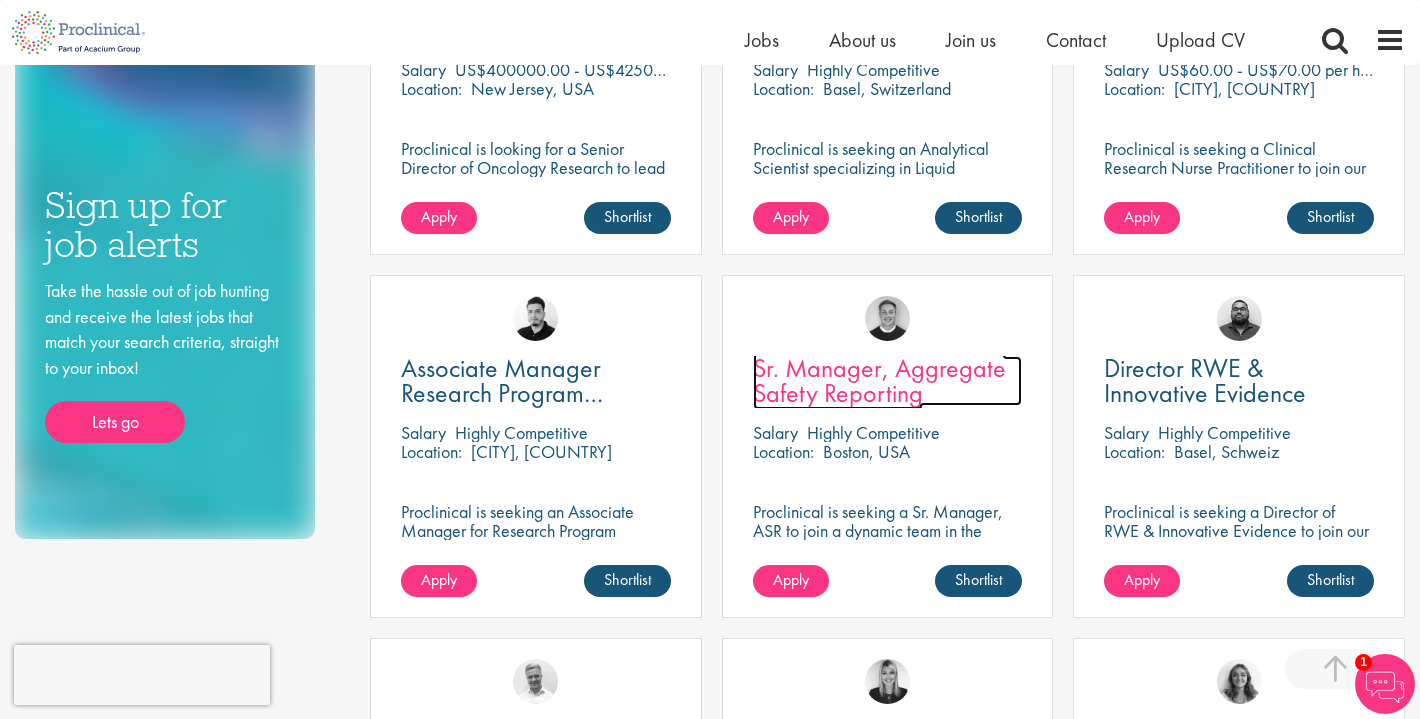 click on "Sr. Manager, Aggregate Safety Reporting" at bounding box center [879, 380] 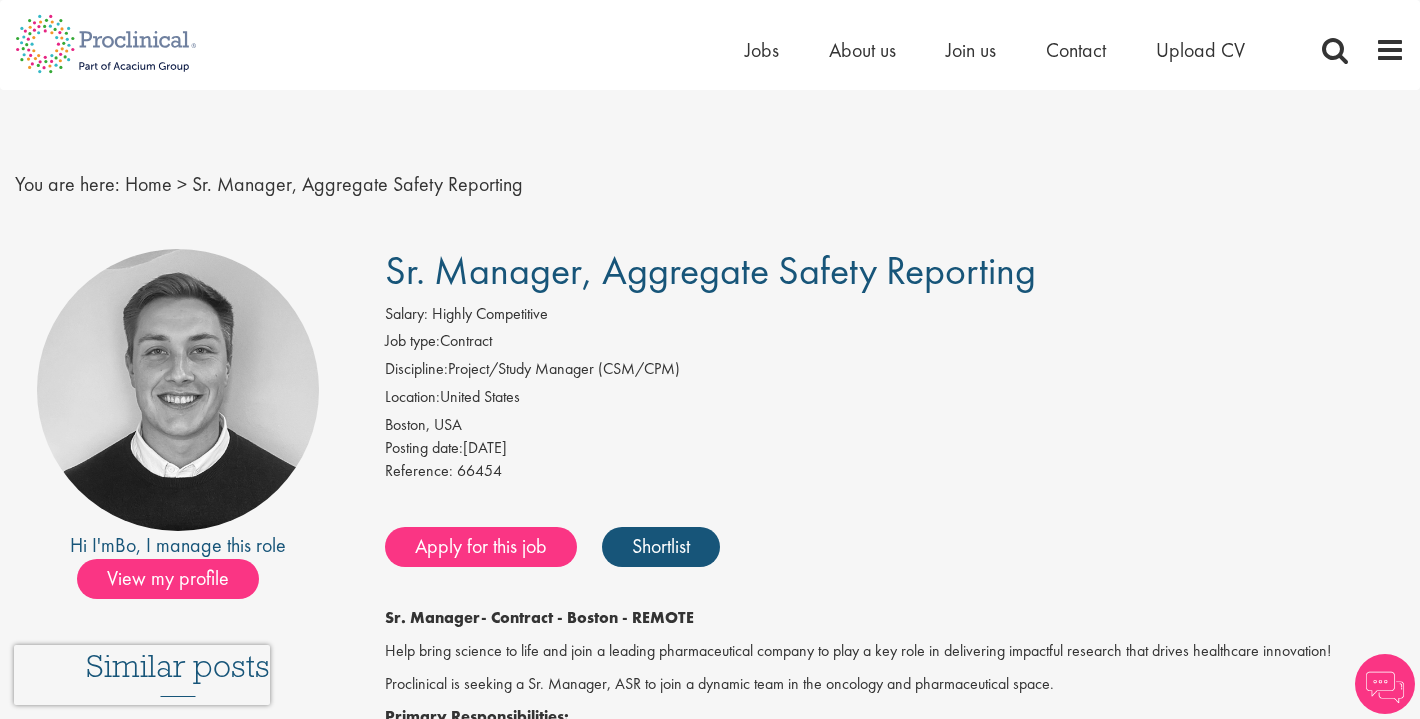 scroll, scrollTop: 10, scrollLeft: 0, axis: vertical 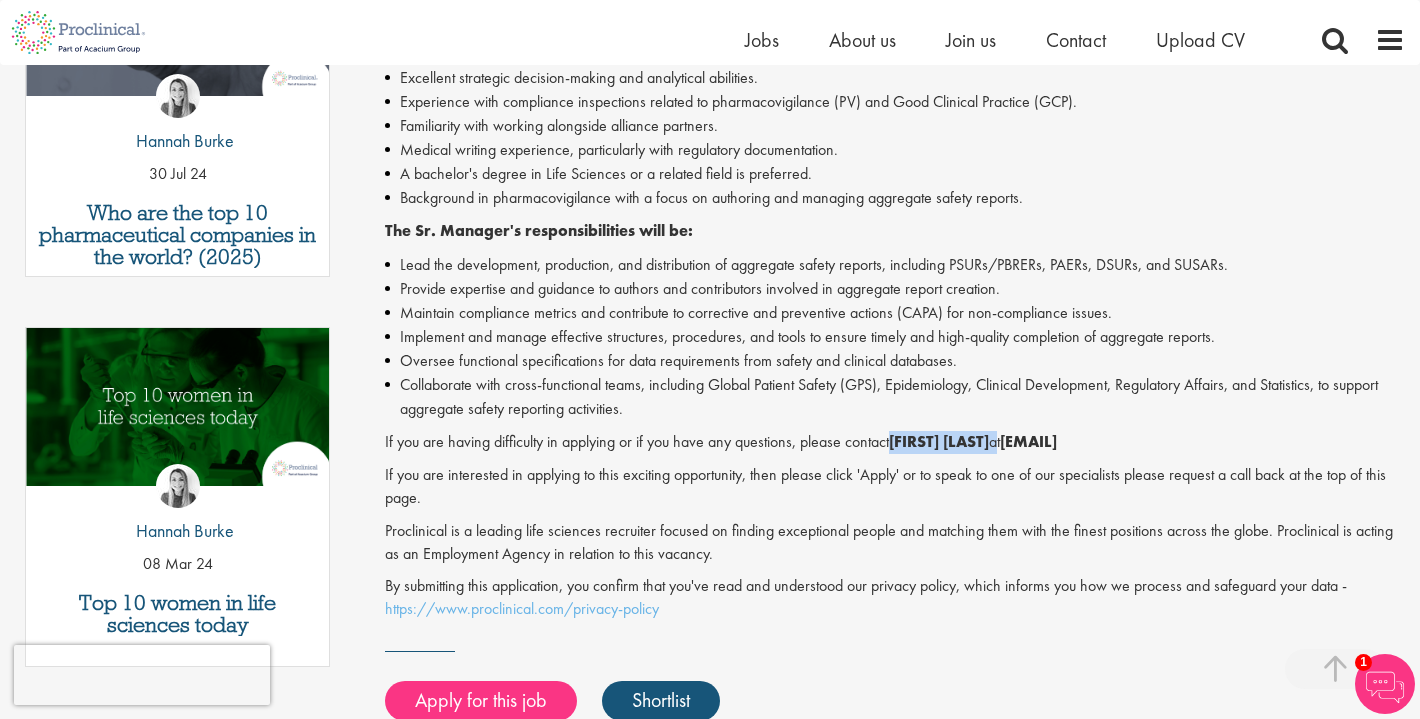 drag, startPoint x: 900, startPoint y: 445, endPoint x: 999, endPoint y: 445, distance: 99 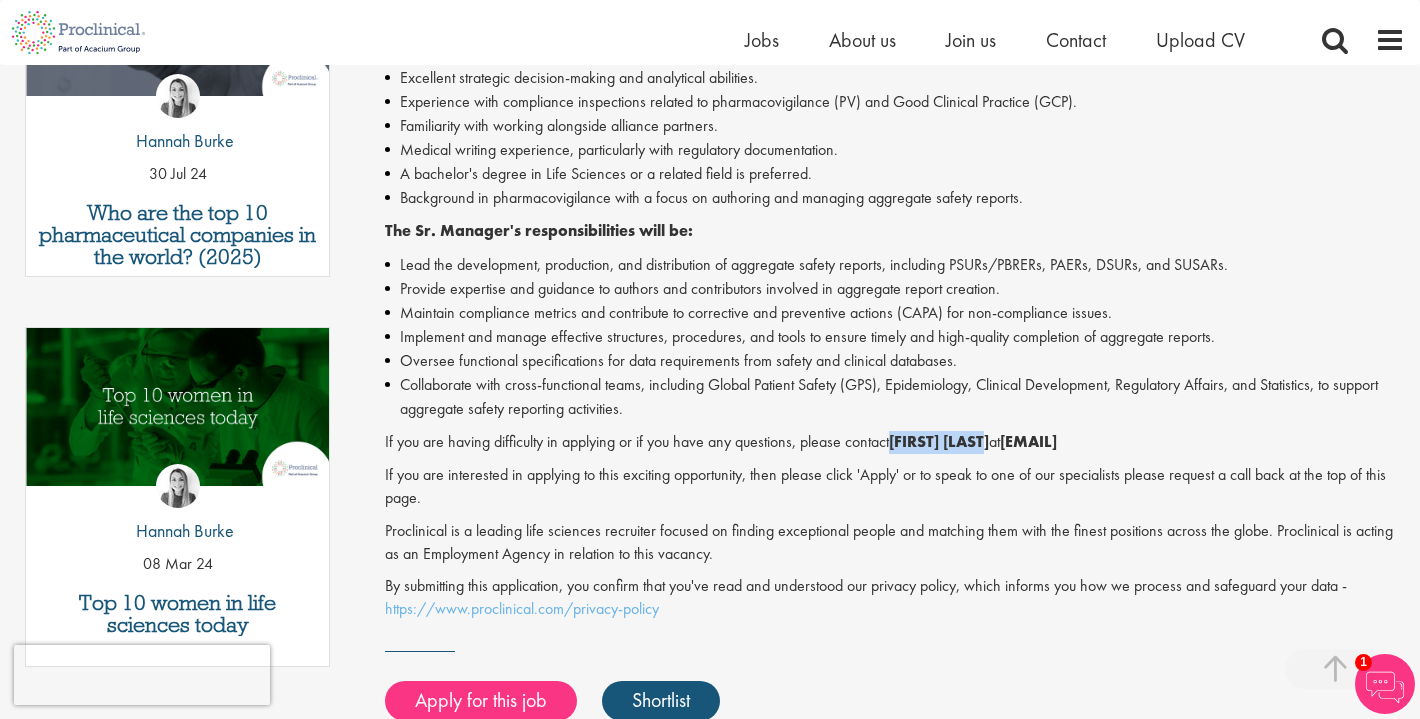 copy on "[FIRST] [LAST]" 